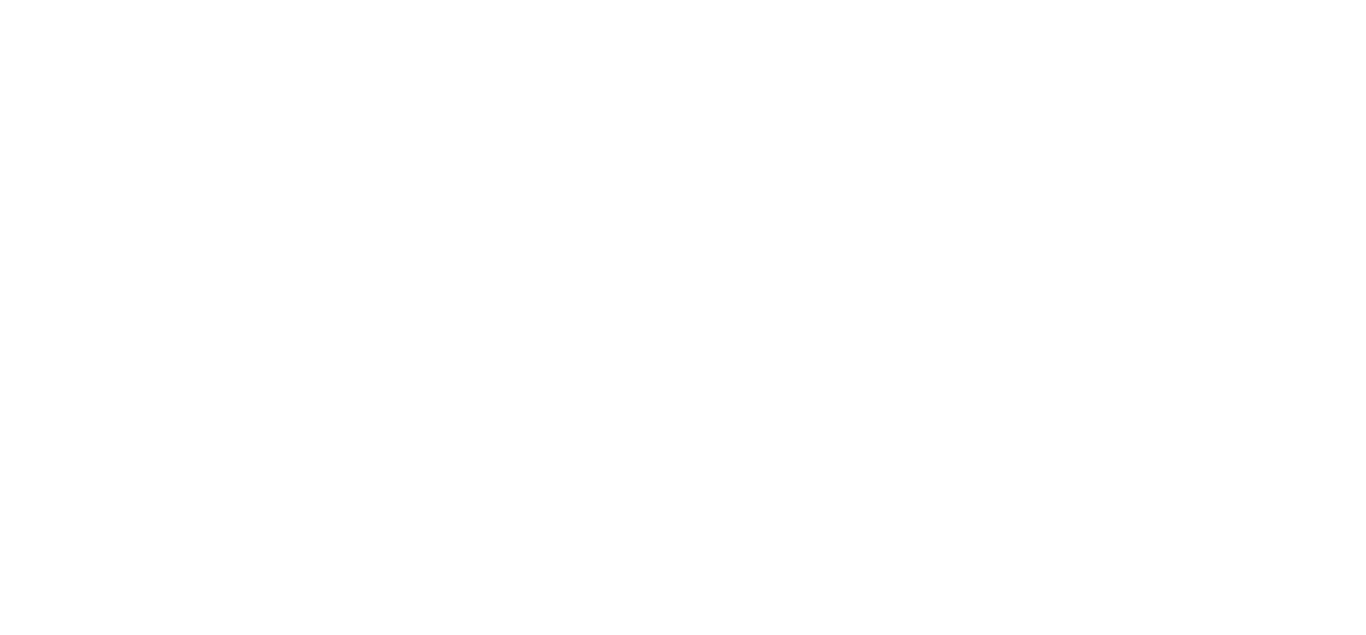 scroll, scrollTop: 0, scrollLeft: 0, axis: both 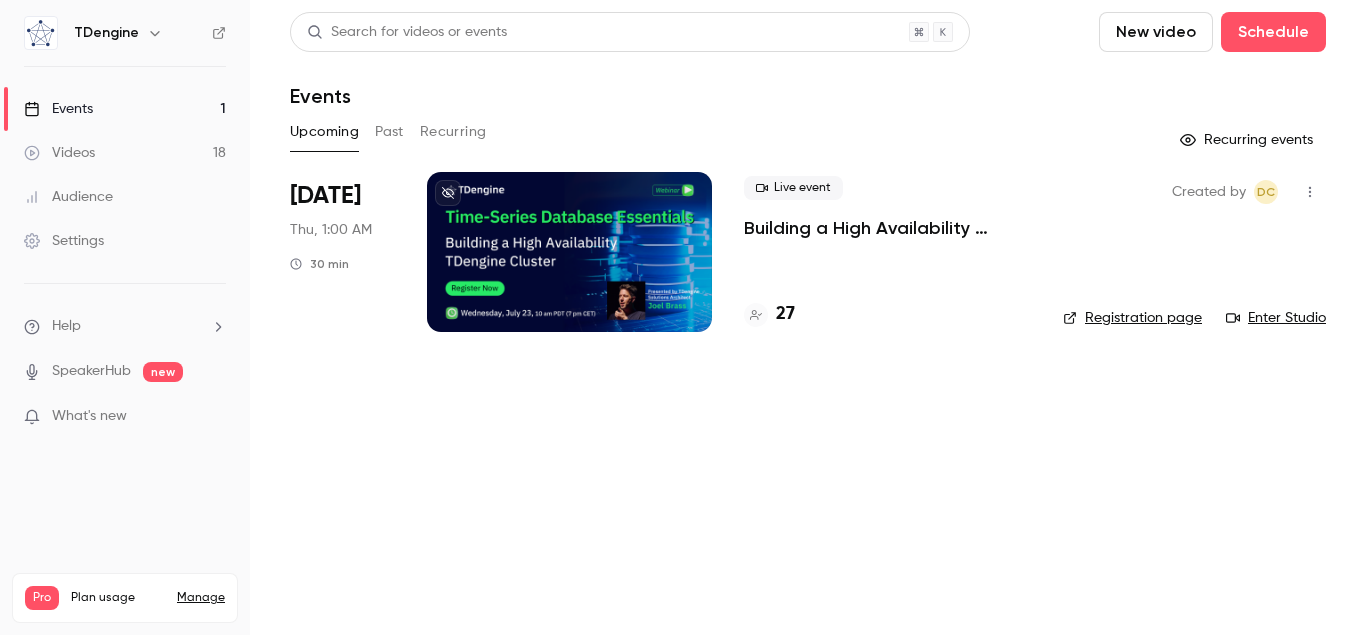 click on "27" at bounding box center [785, 314] 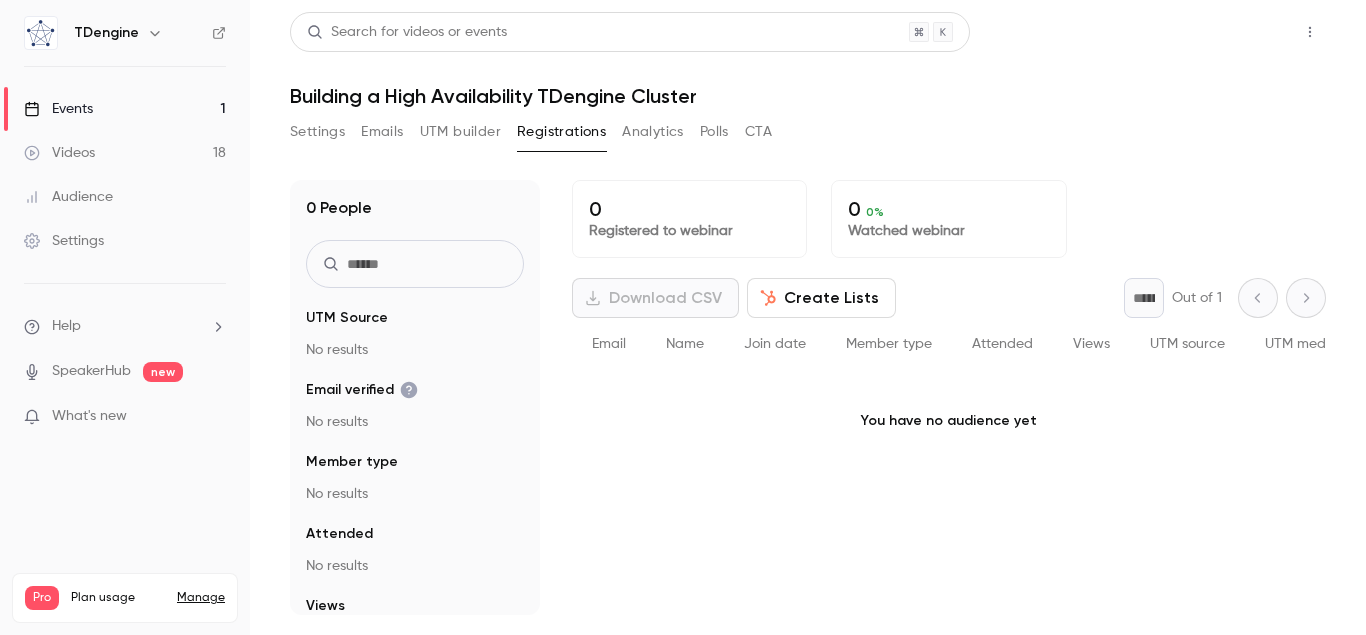 click on "Share" at bounding box center [1238, 32] 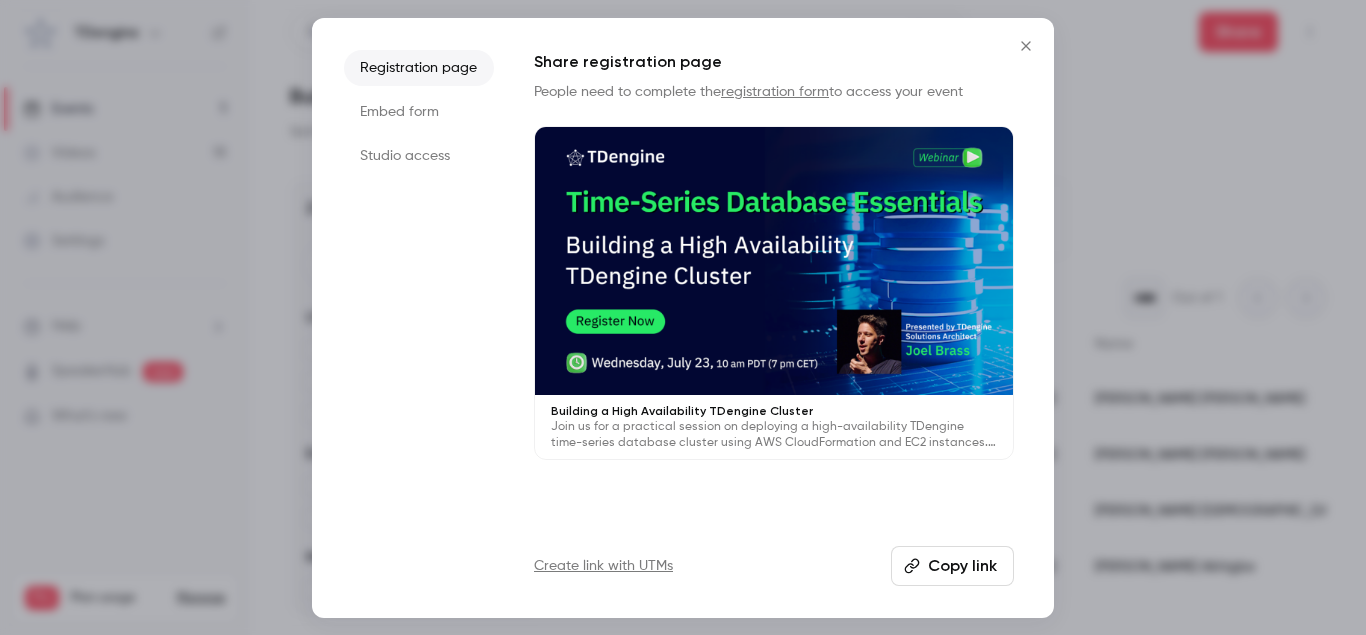 click on "Studio access" at bounding box center [419, 156] 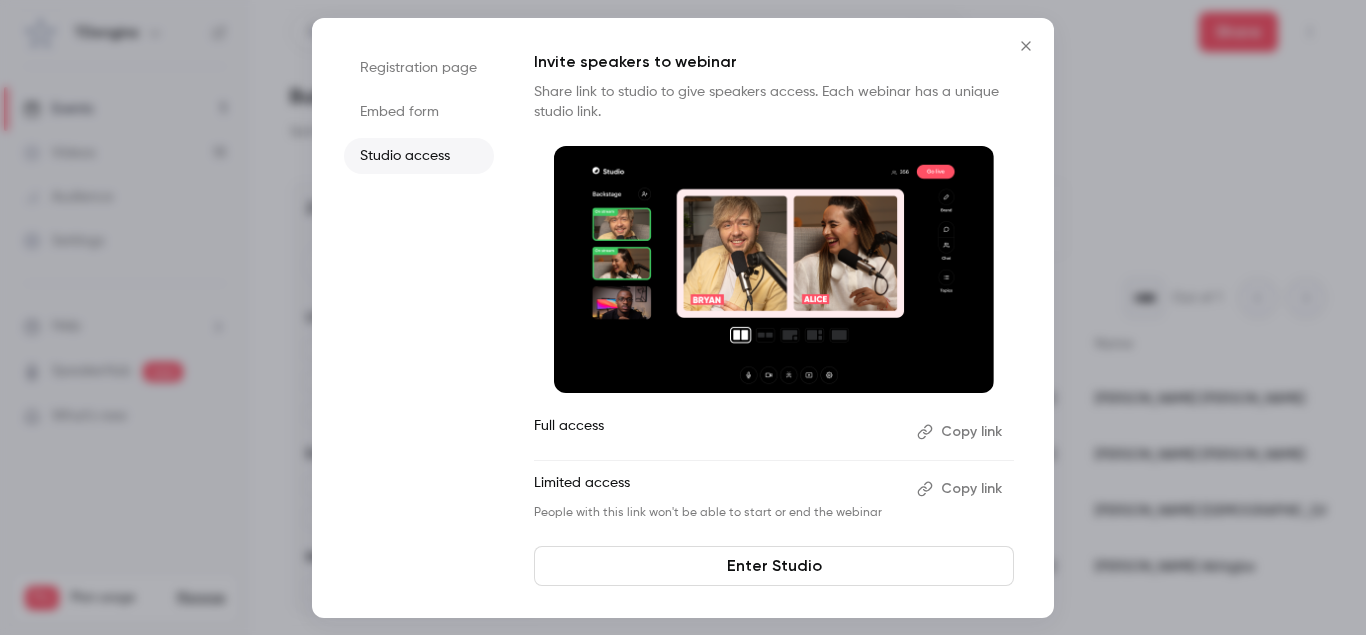 click on "Copy link" at bounding box center [961, 432] 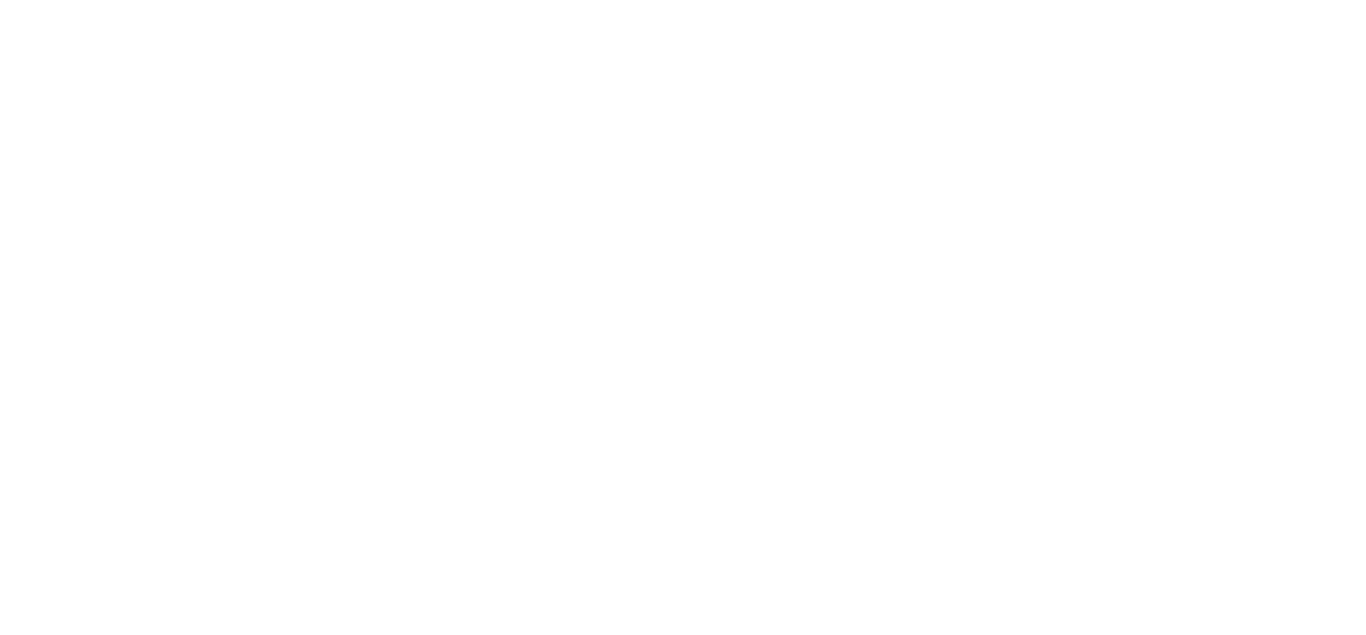 scroll, scrollTop: 0, scrollLeft: 0, axis: both 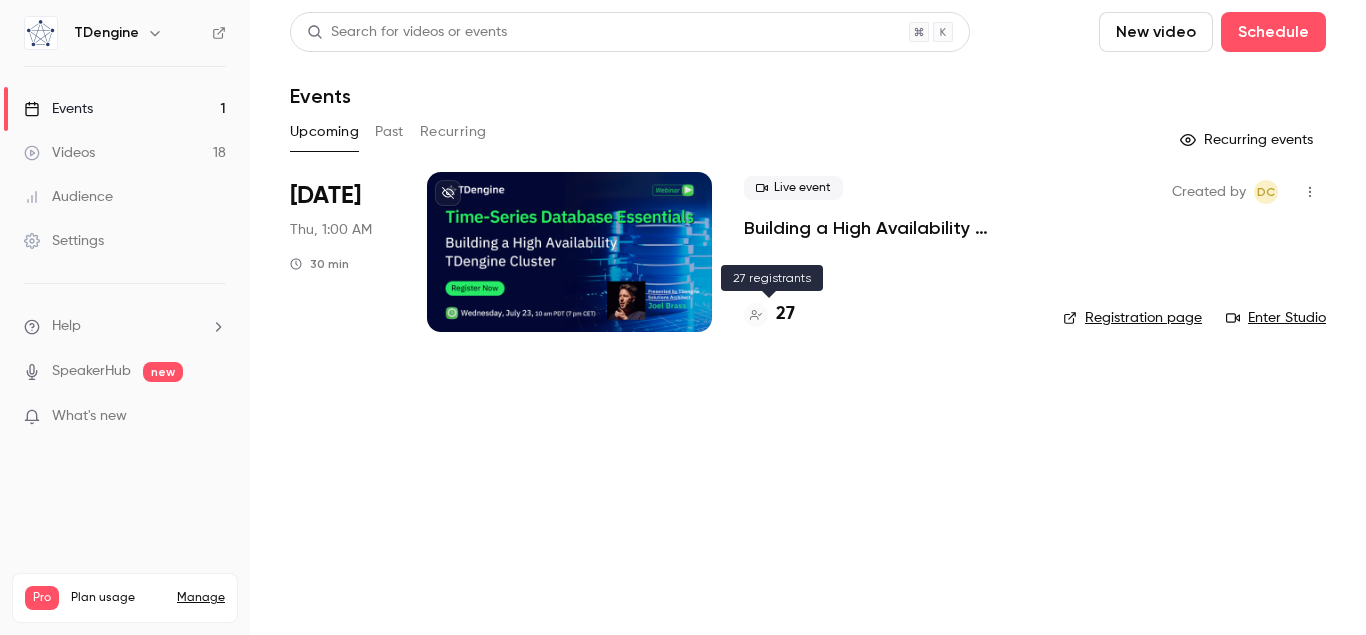 click on "27" at bounding box center (785, 314) 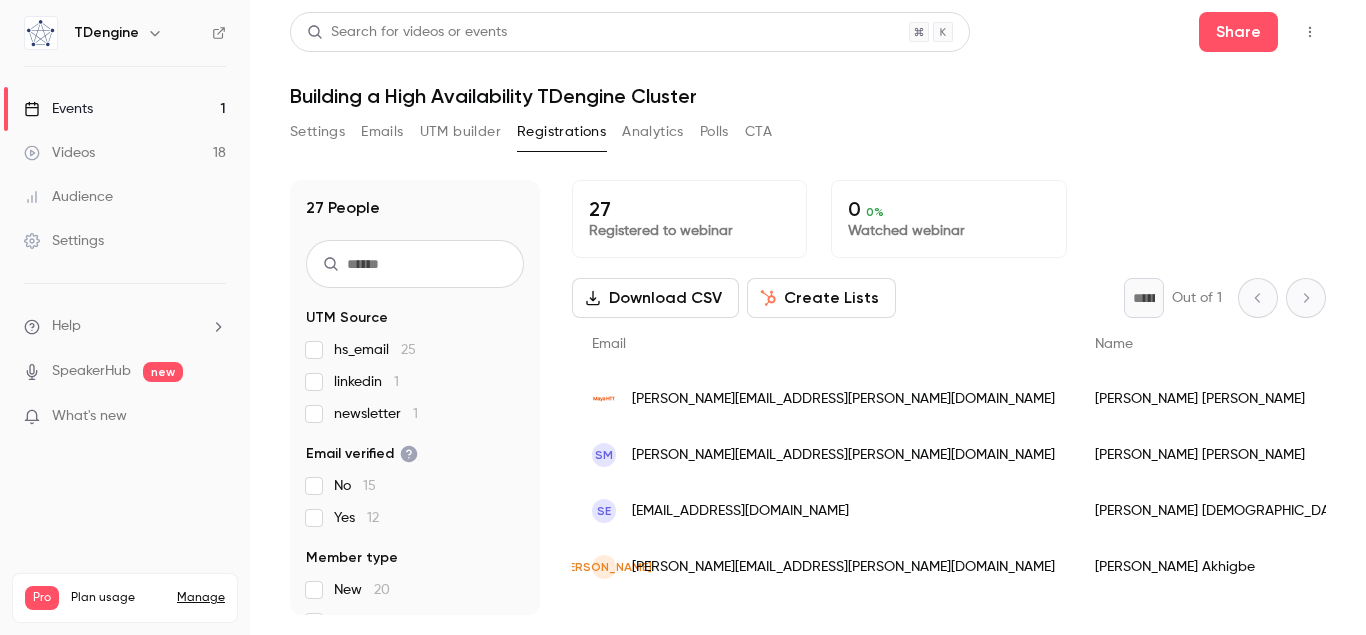 click on "UTM builder" at bounding box center (460, 132) 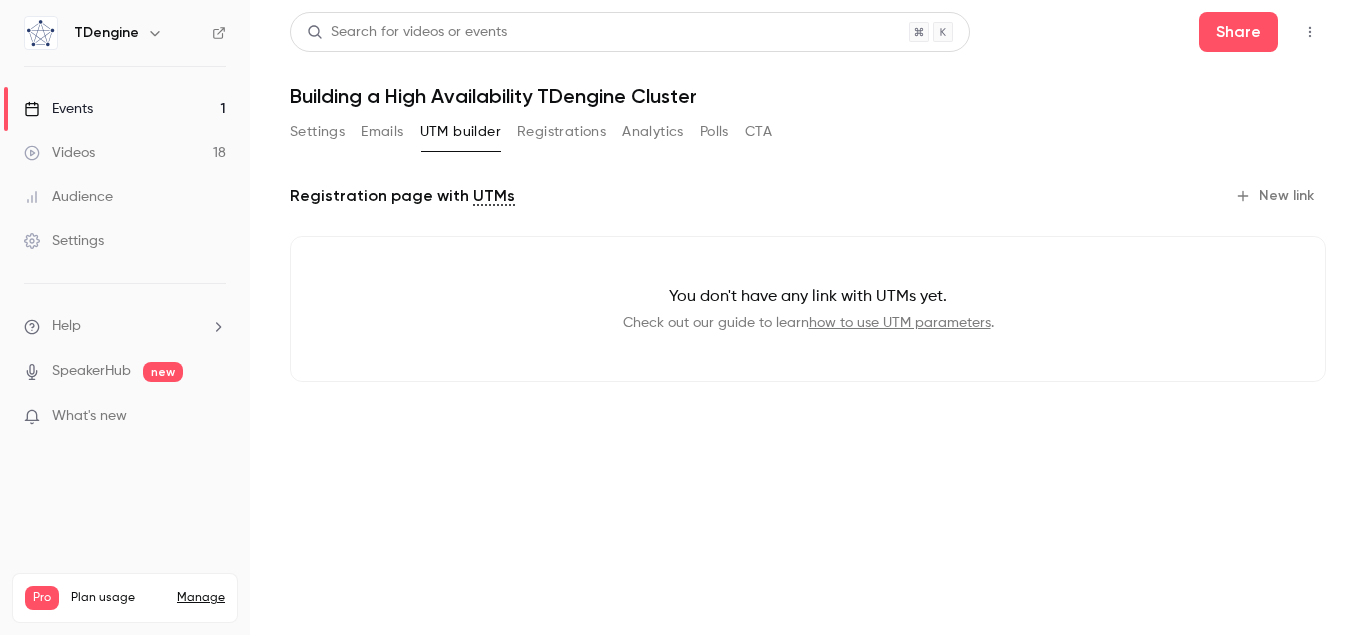 click on "Emails" at bounding box center [382, 132] 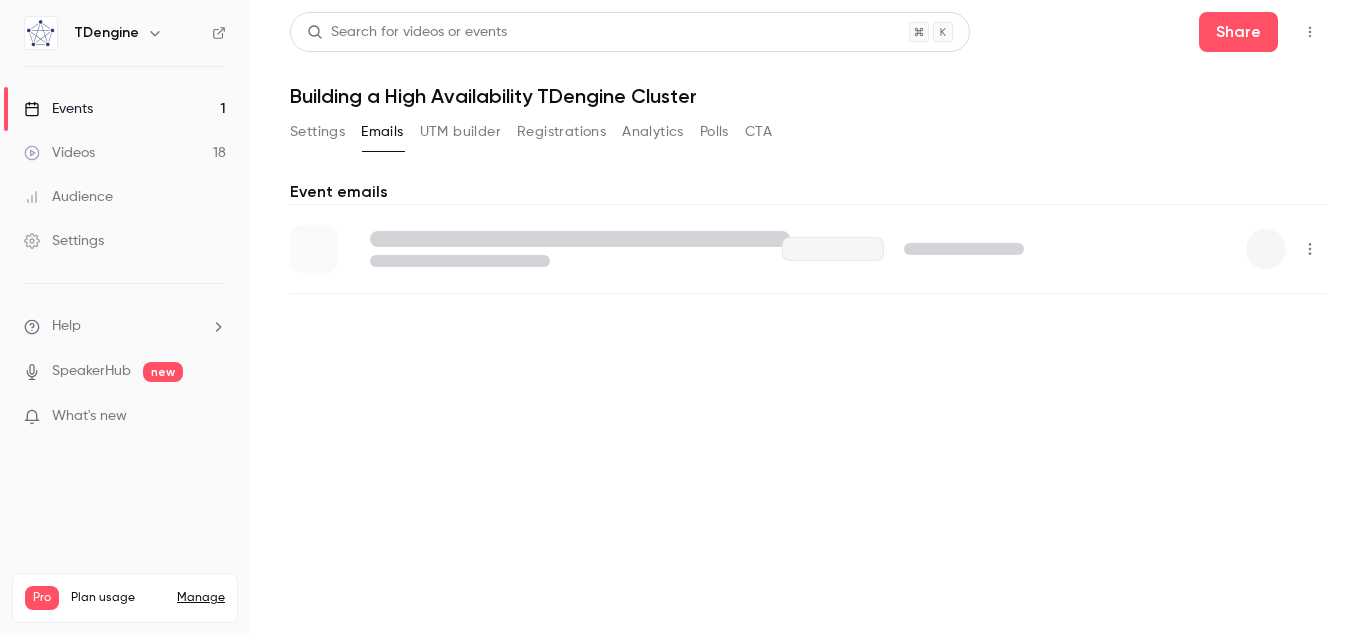 click on "UTM builder" at bounding box center [460, 132] 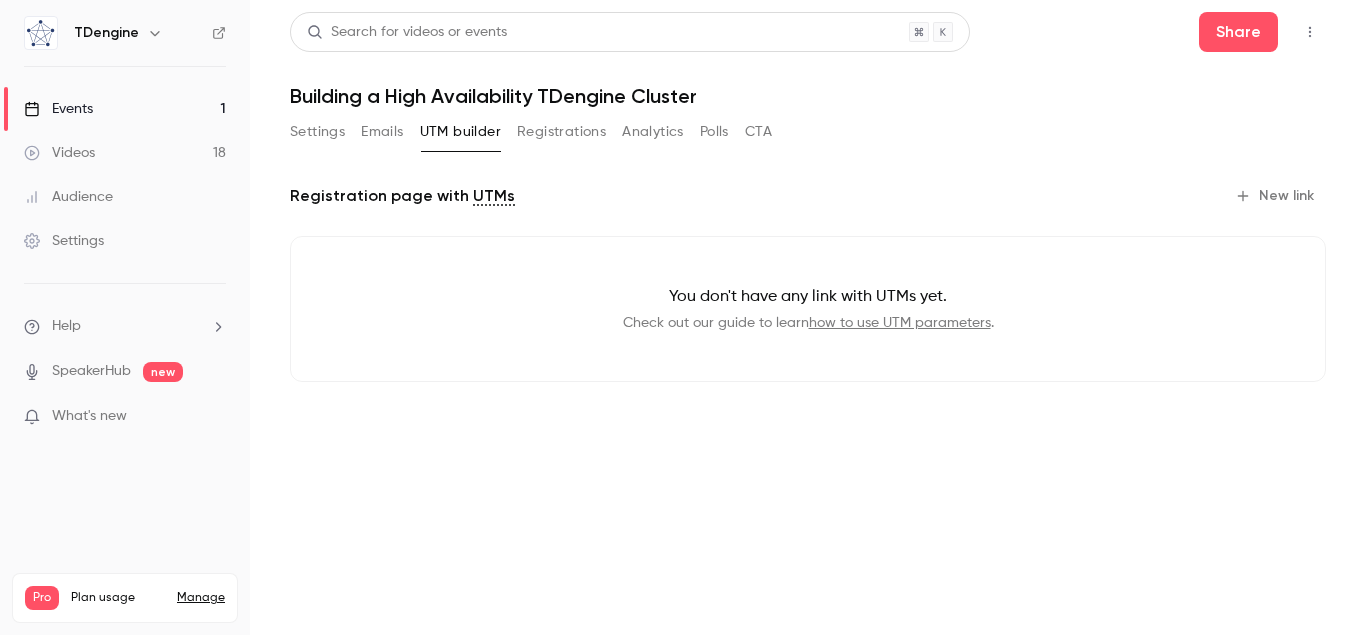 click on "Videos 18" at bounding box center (125, 153) 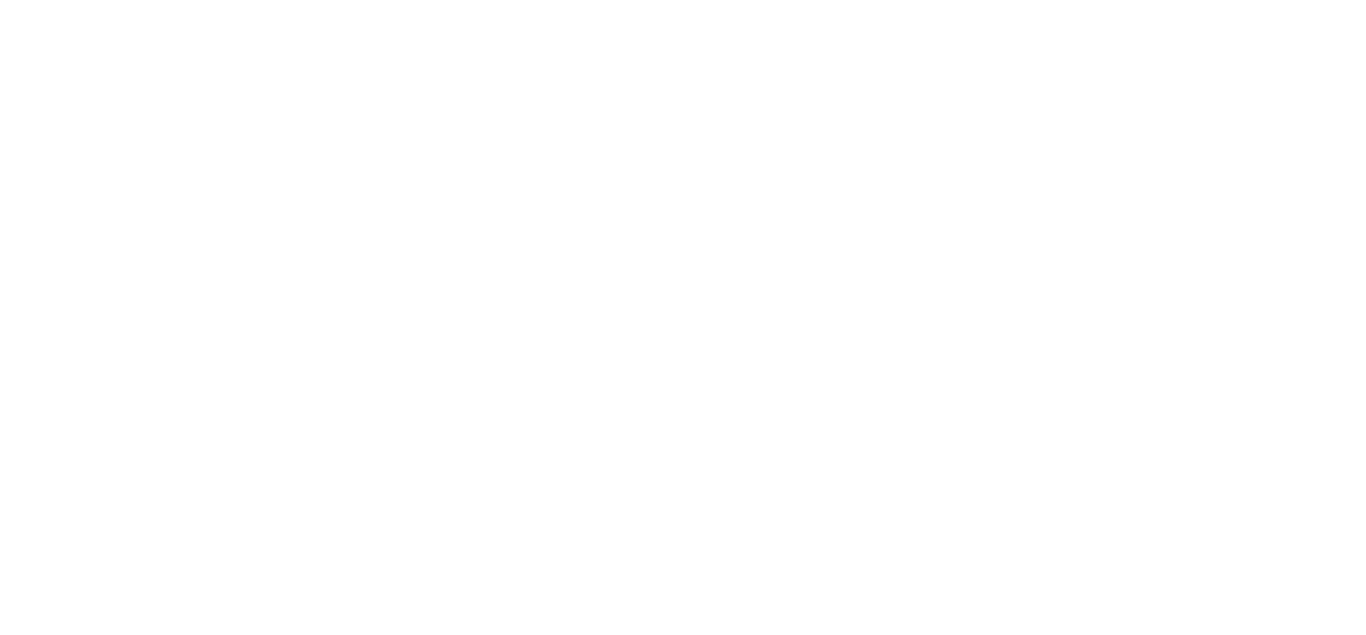 scroll, scrollTop: 0, scrollLeft: 0, axis: both 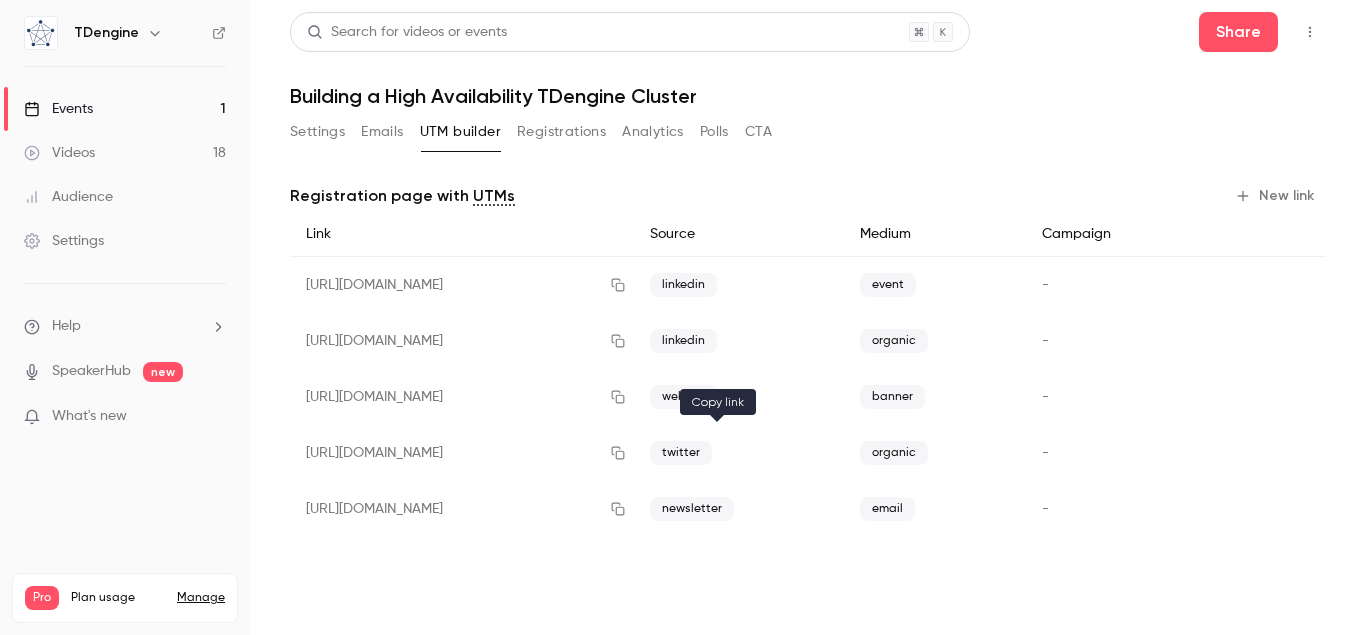click 